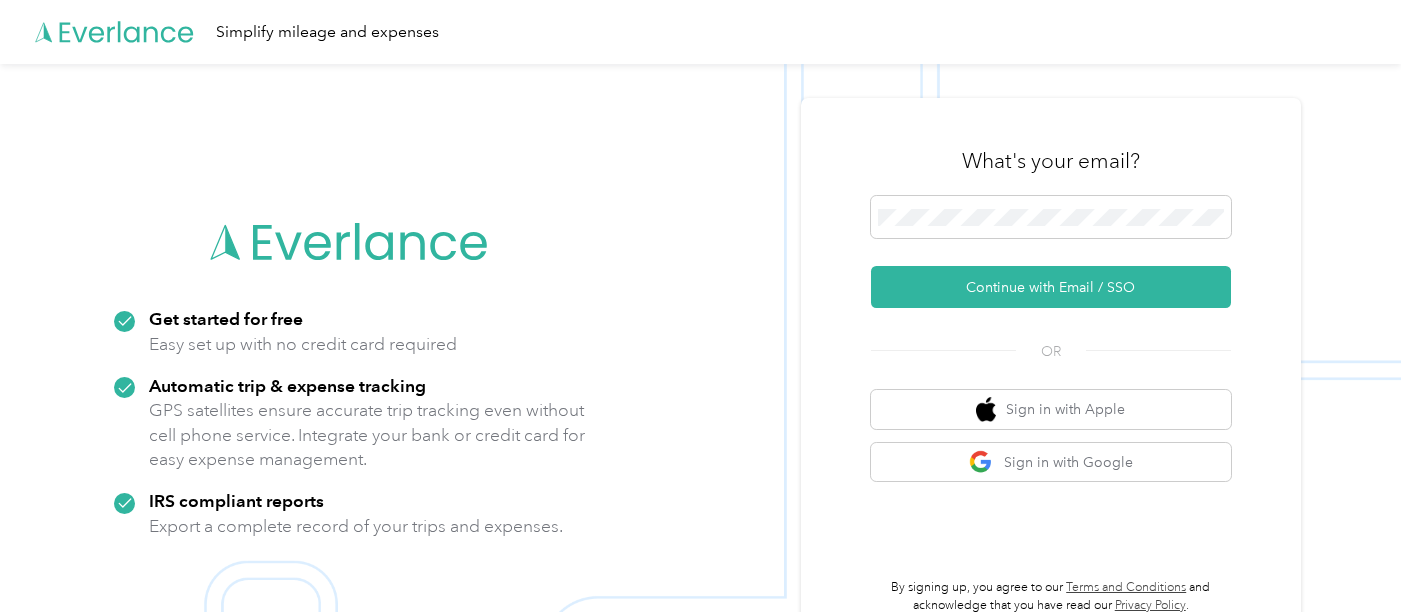 scroll, scrollTop: 0, scrollLeft: 0, axis: both 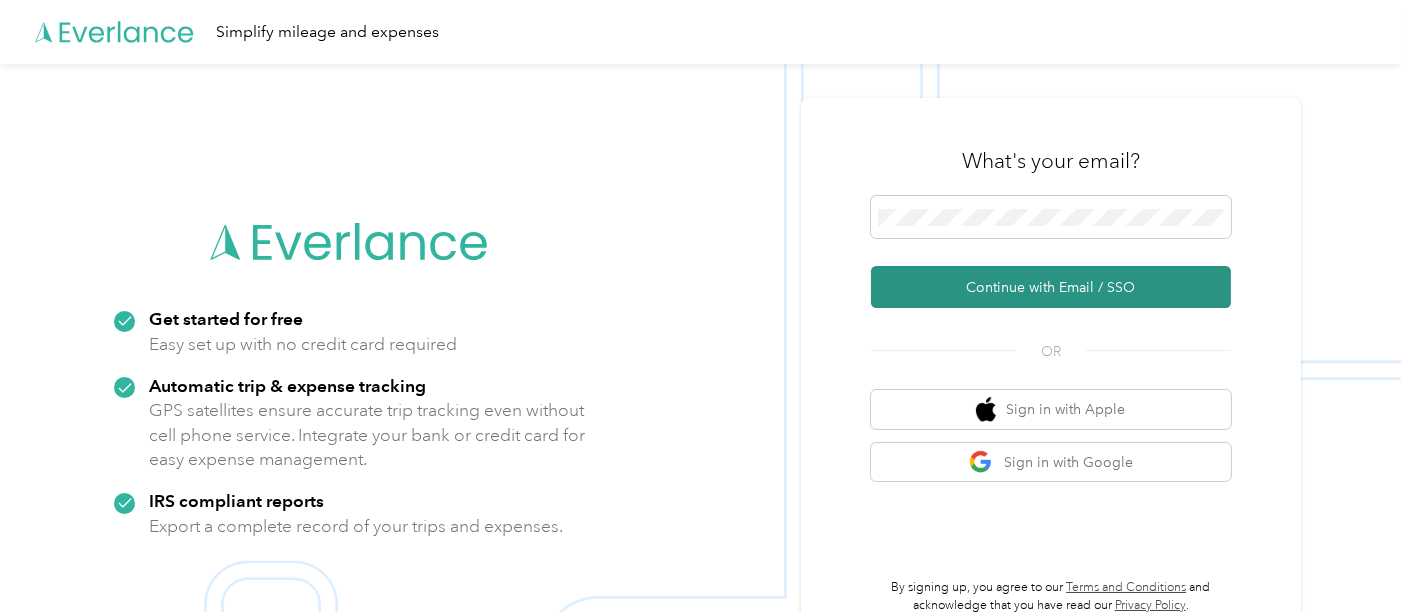 click on "Continue with Email / SSO" at bounding box center (1051, 287) 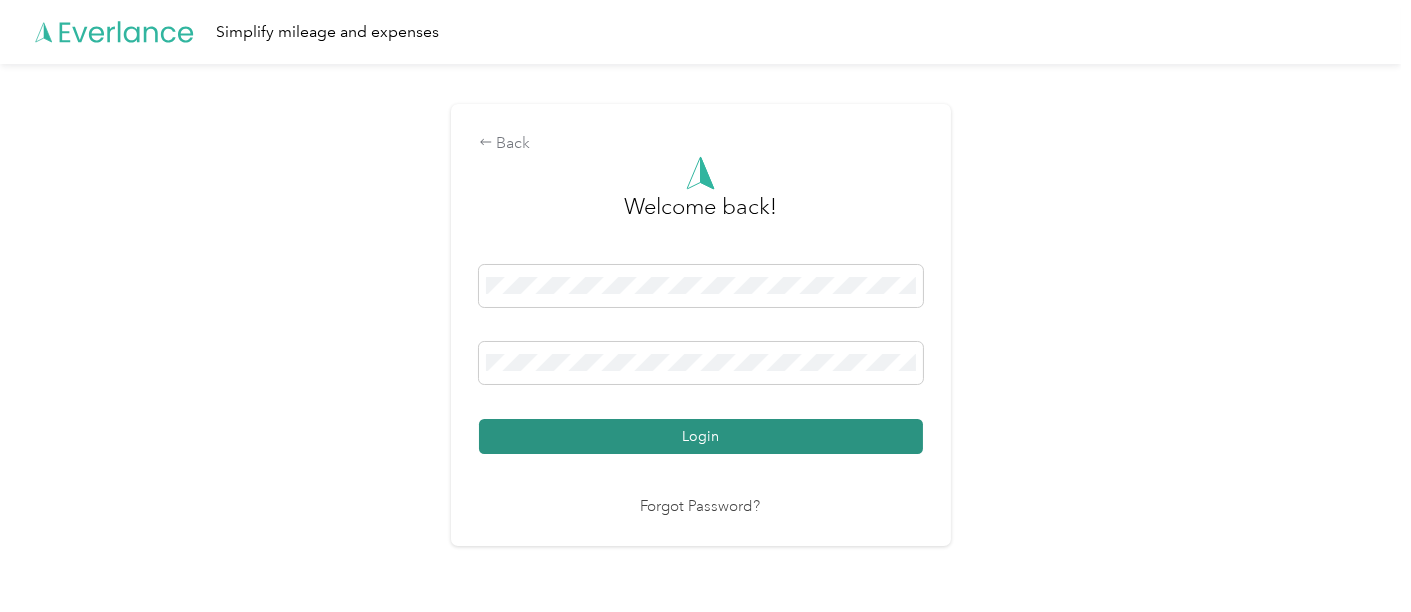click on "Login" at bounding box center [701, 436] 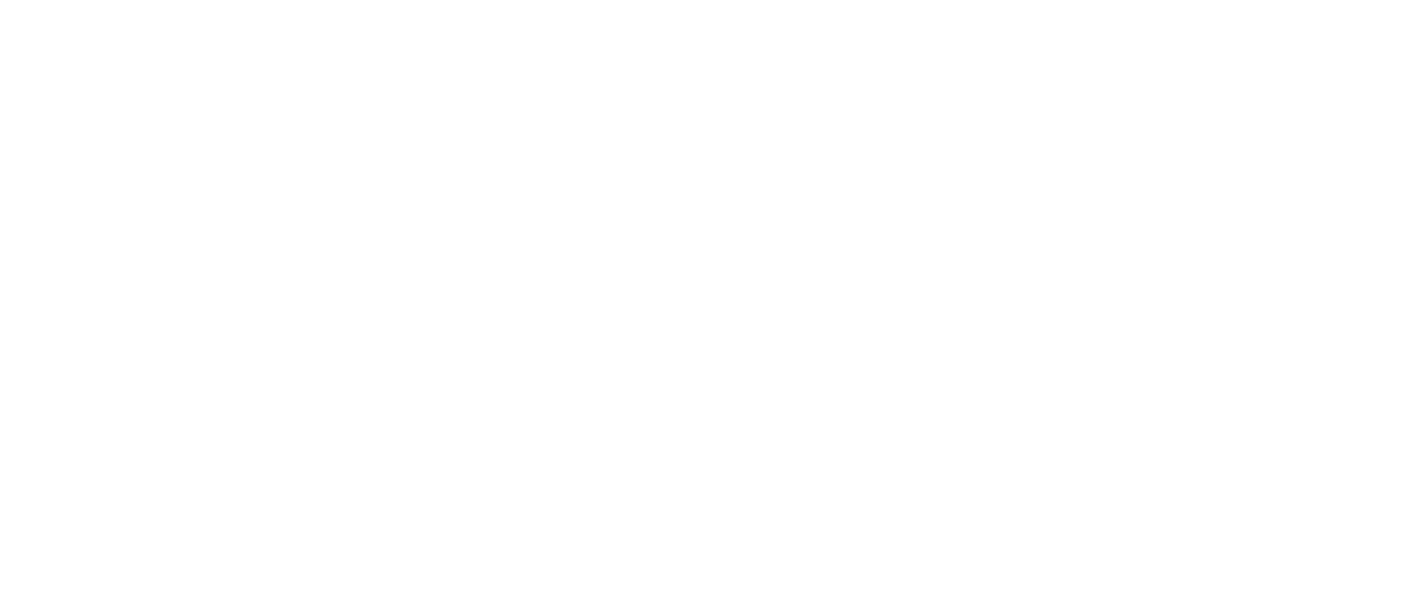 scroll, scrollTop: 0, scrollLeft: 0, axis: both 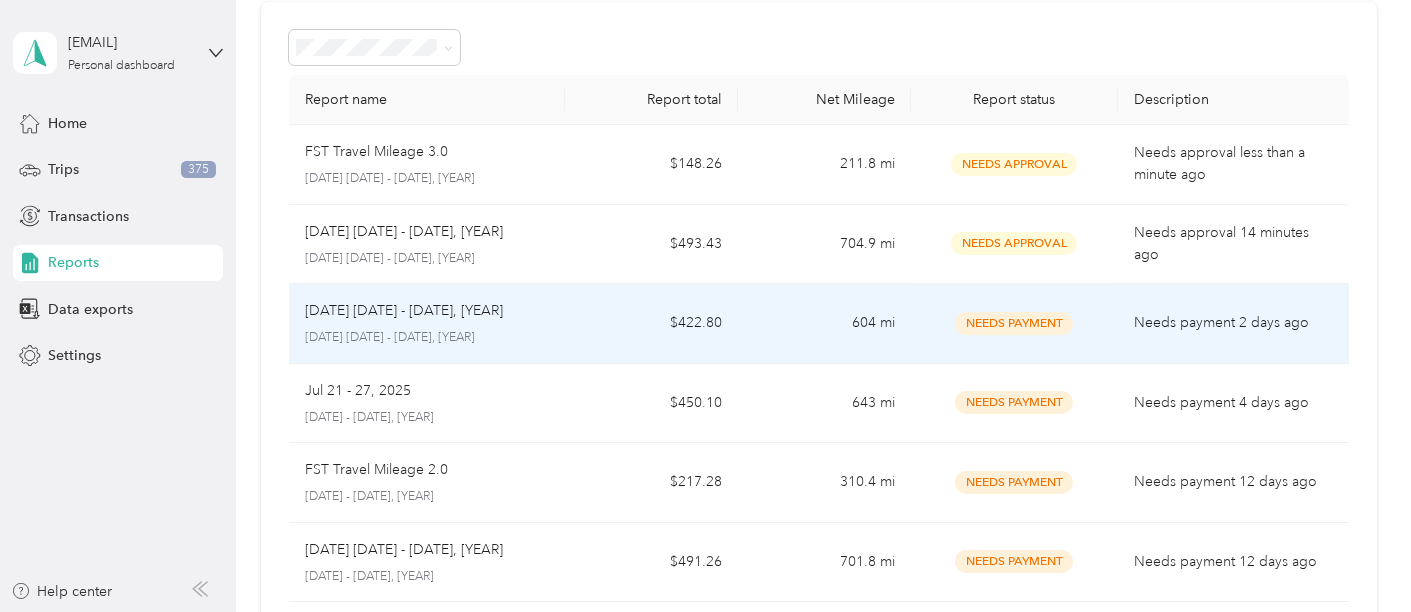 click on "Needs payment 2 days ago" at bounding box center [1233, 323] 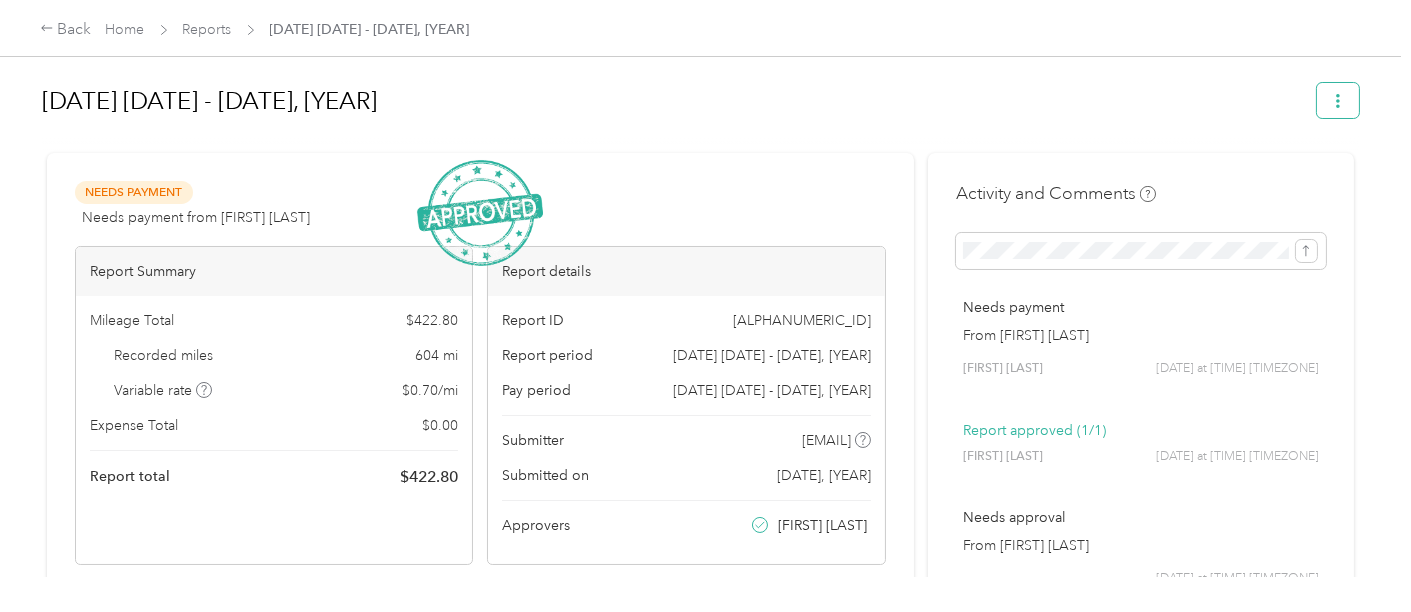click 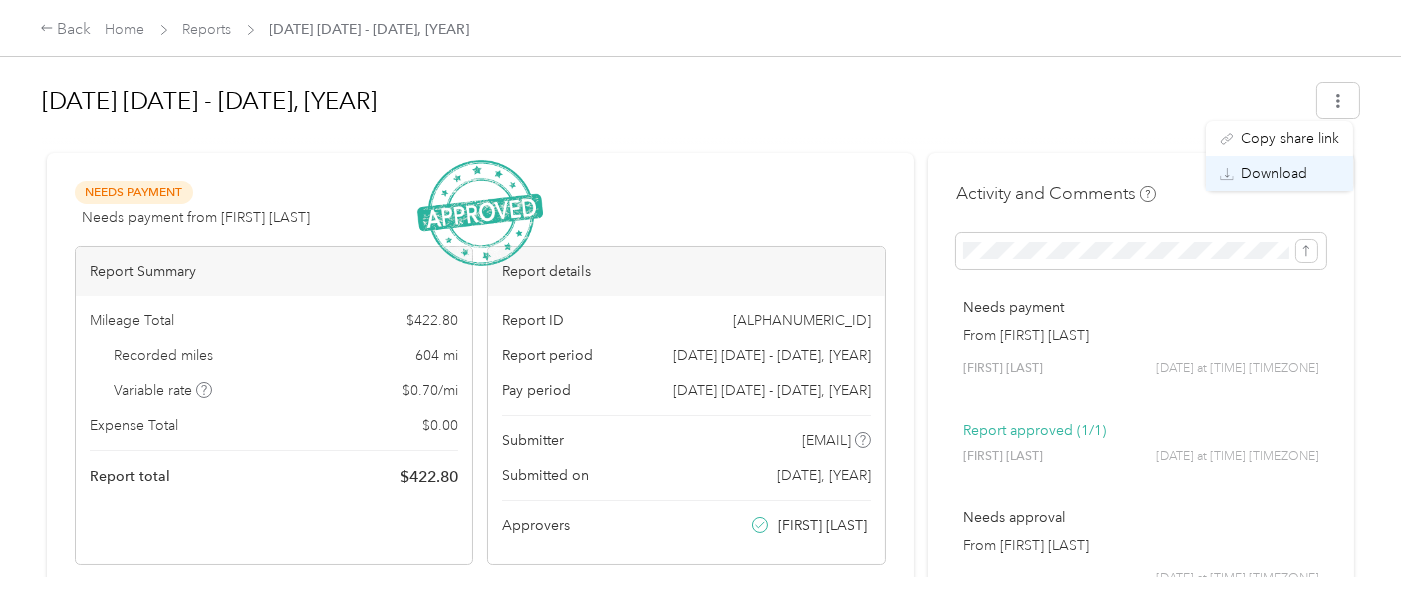 click on "Download" at bounding box center (1279, 173) 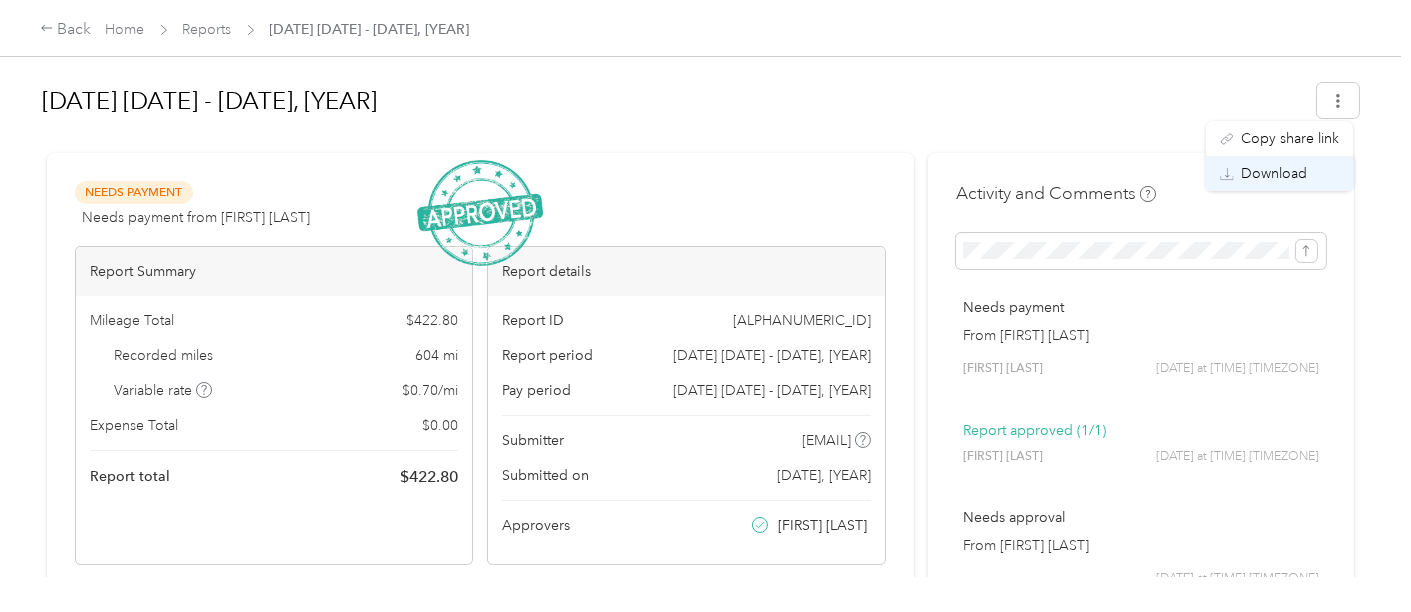 click 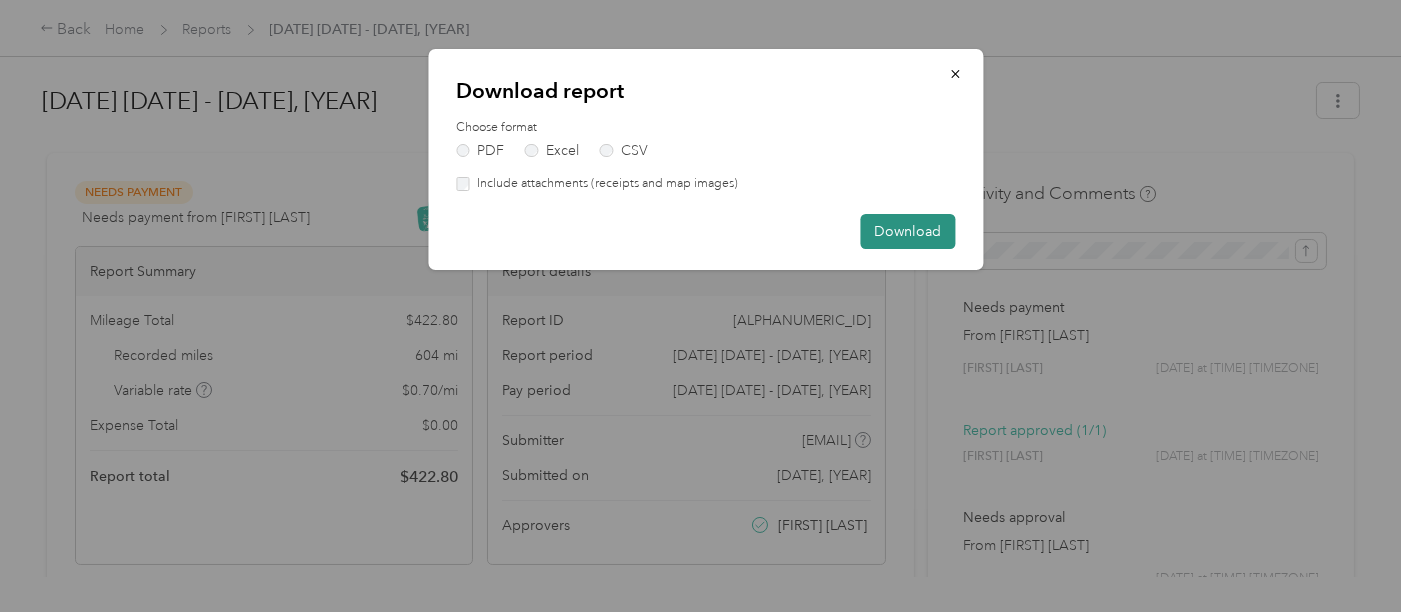 click on "Download" at bounding box center [907, 231] 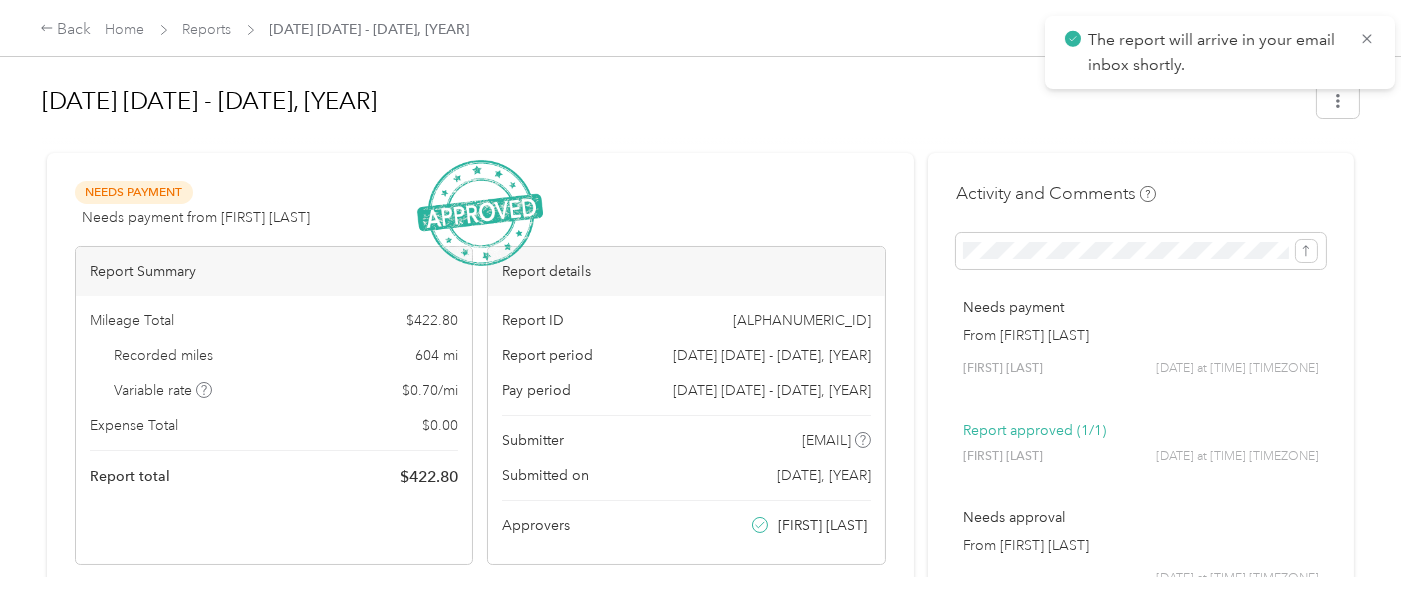 click on "Back Home Reports Jul 28 - Aug 3, 2025" at bounding box center (705, 28) 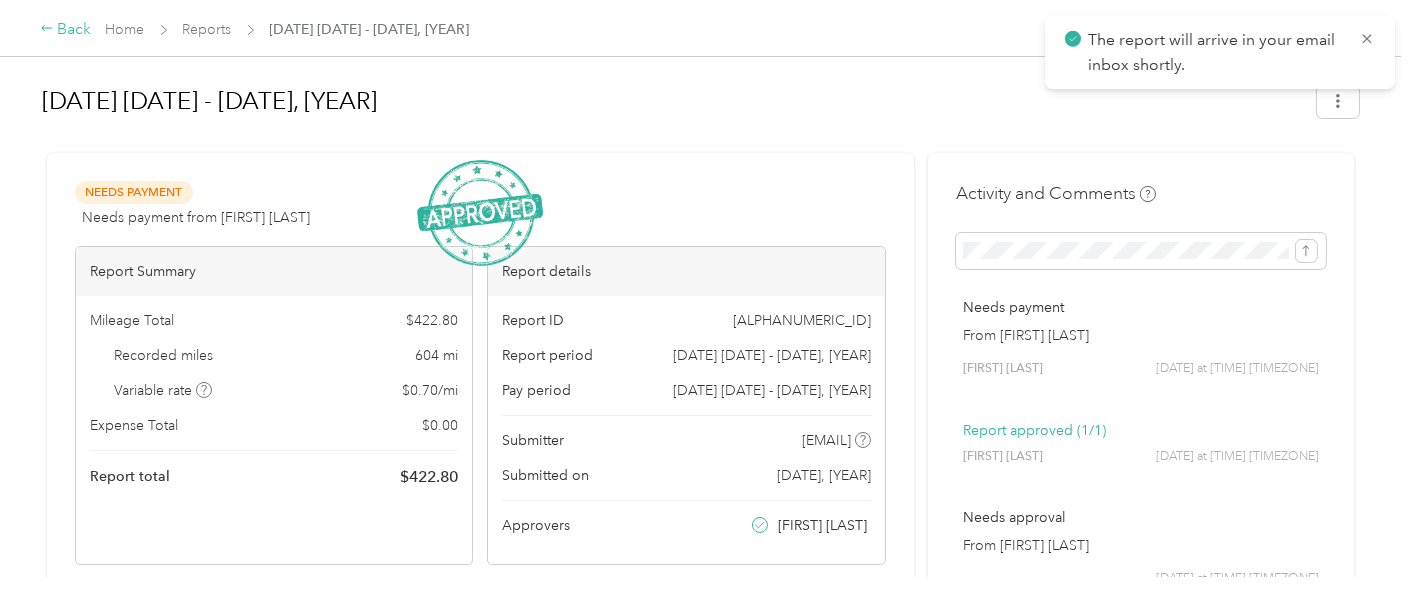 click 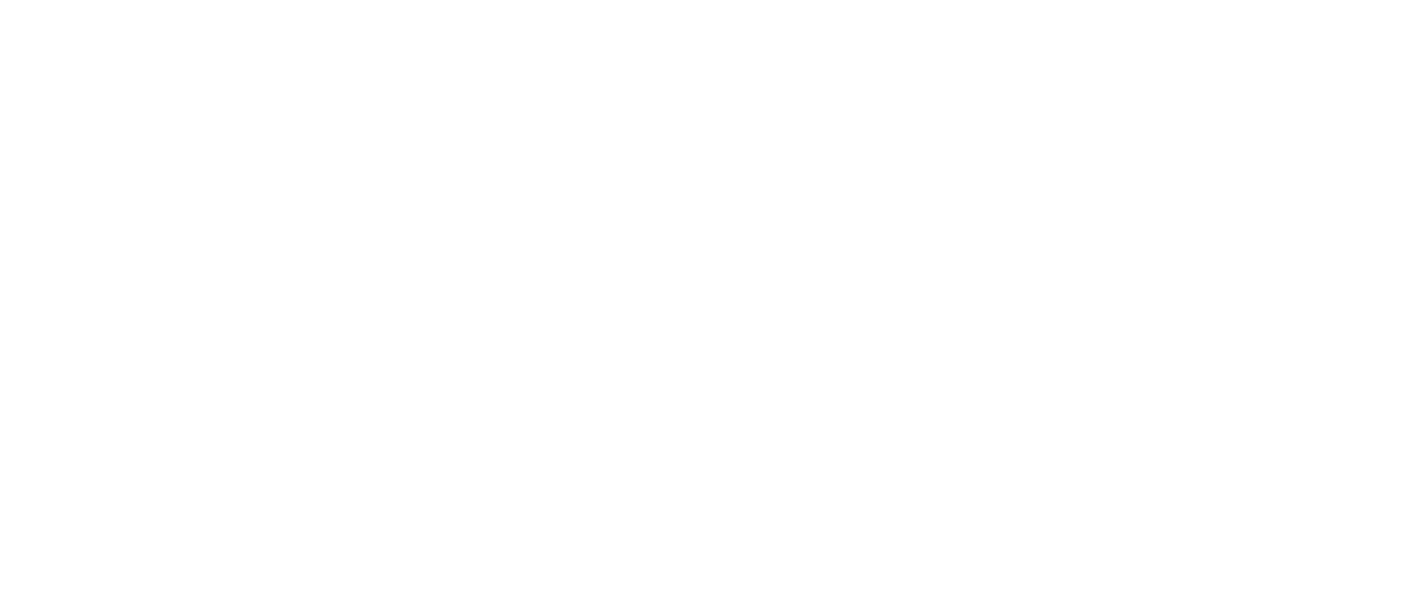 scroll, scrollTop: 0, scrollLeft: 0, axis: both 